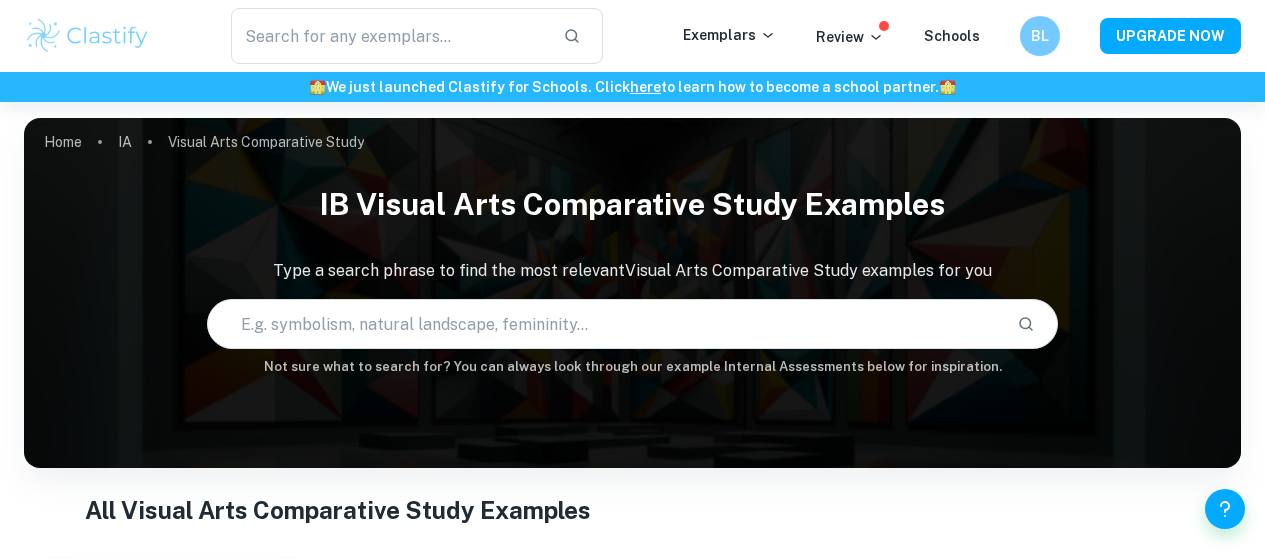 scroll, scrollTop: 0, scrollLeft: 0, axis: both 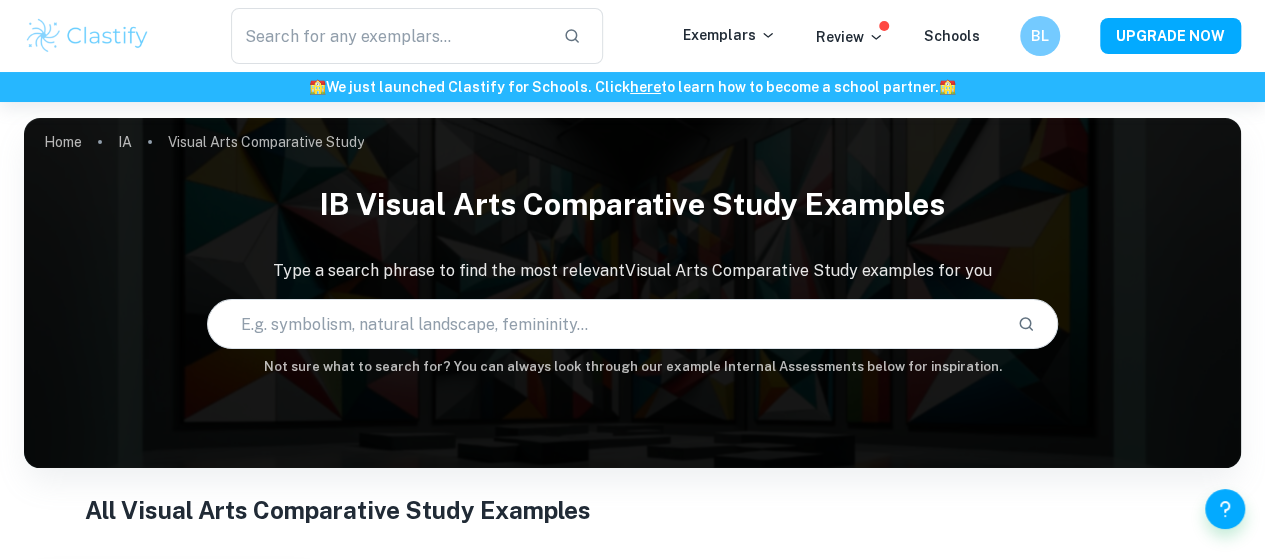 click at bounding box center [605, 324] 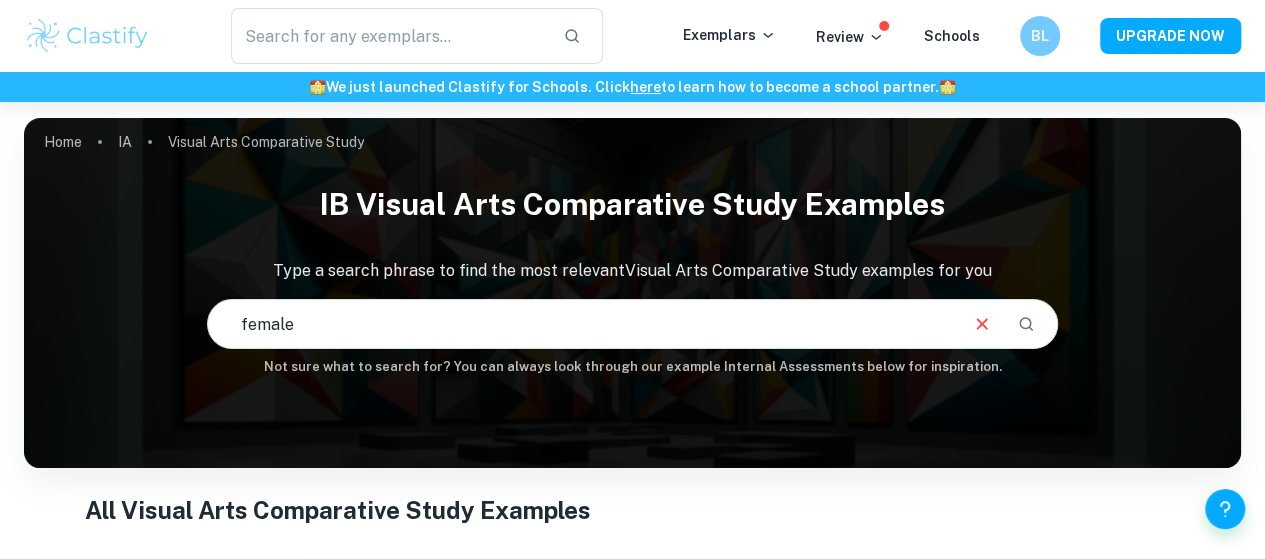type on "female" 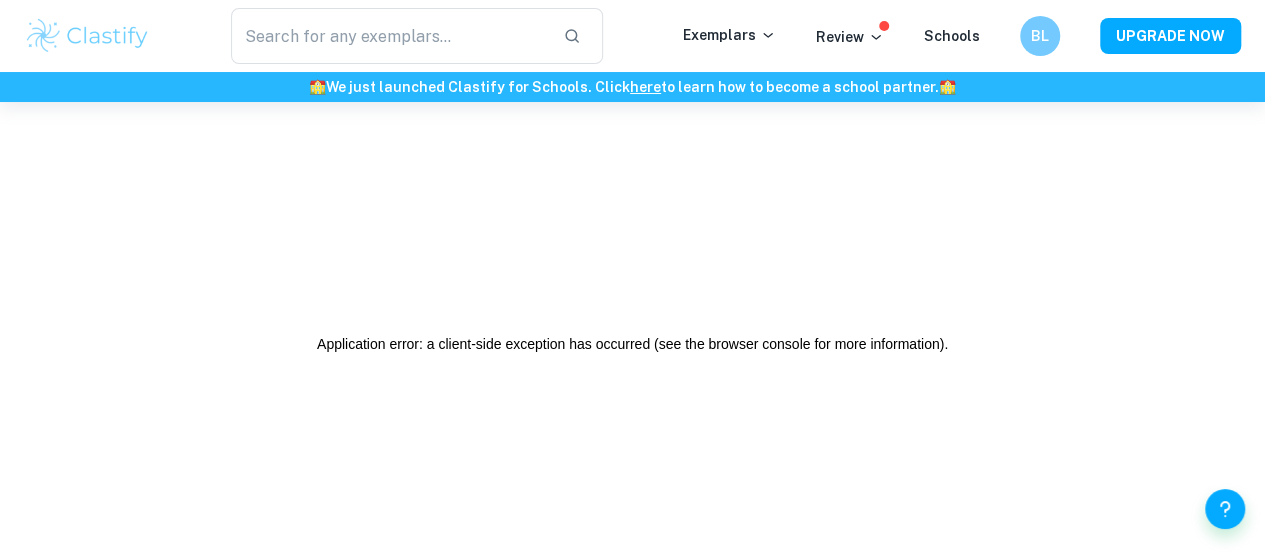 scroll, scrollTop: 0, scrollLeft: 0, axis: both 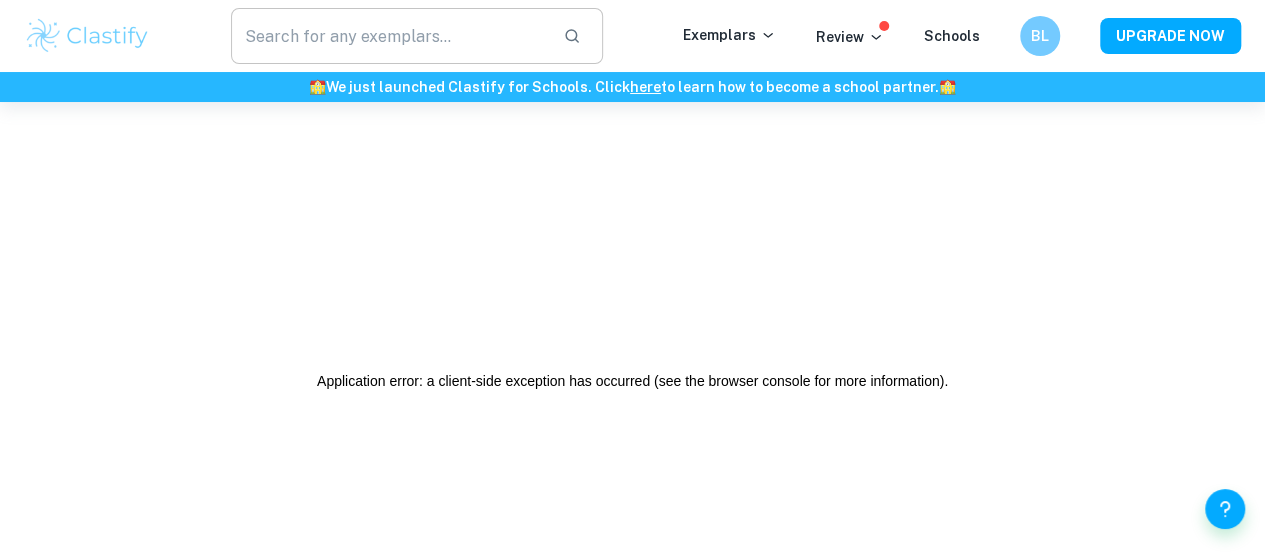 click at bounding box center [389, 36] 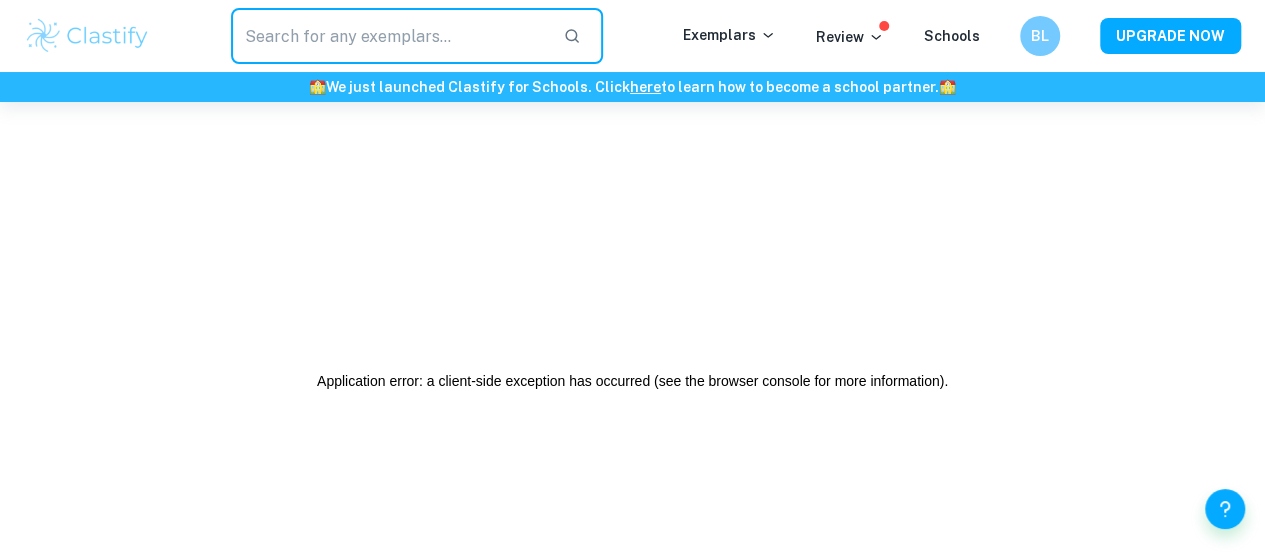 type on "d" 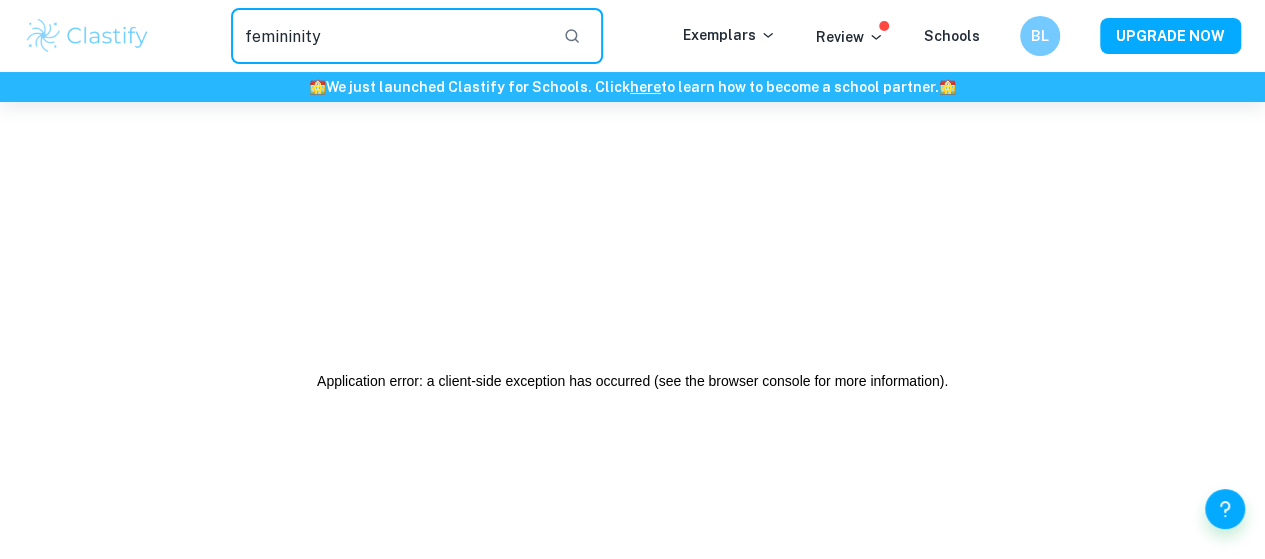 type on "femininity" 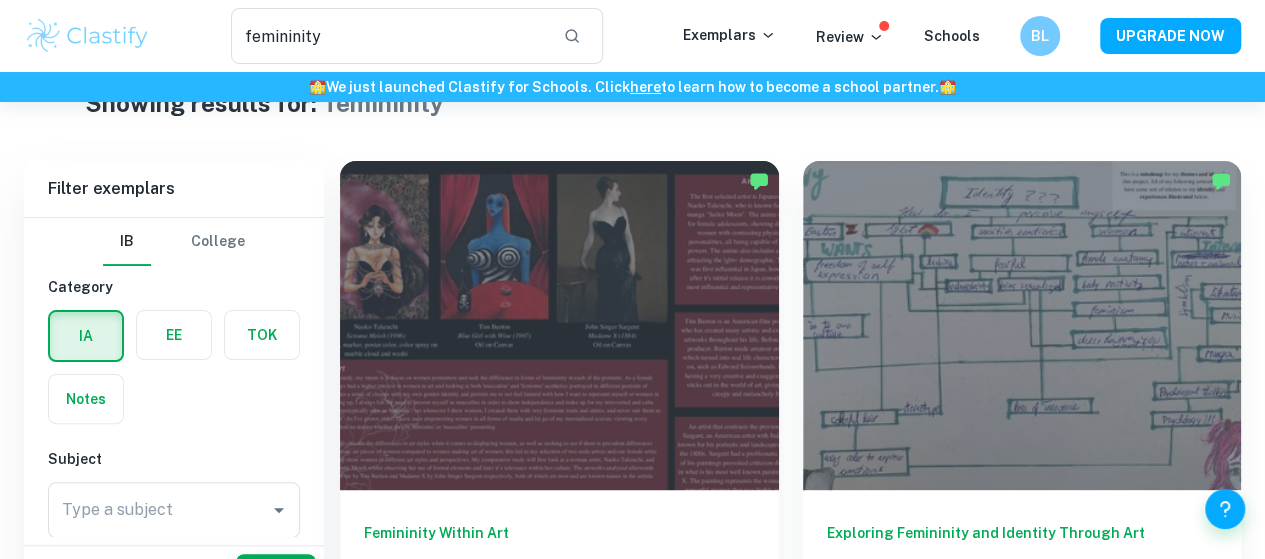 scroll, scrollTop: 0, scrollLeft: 0, axis: both 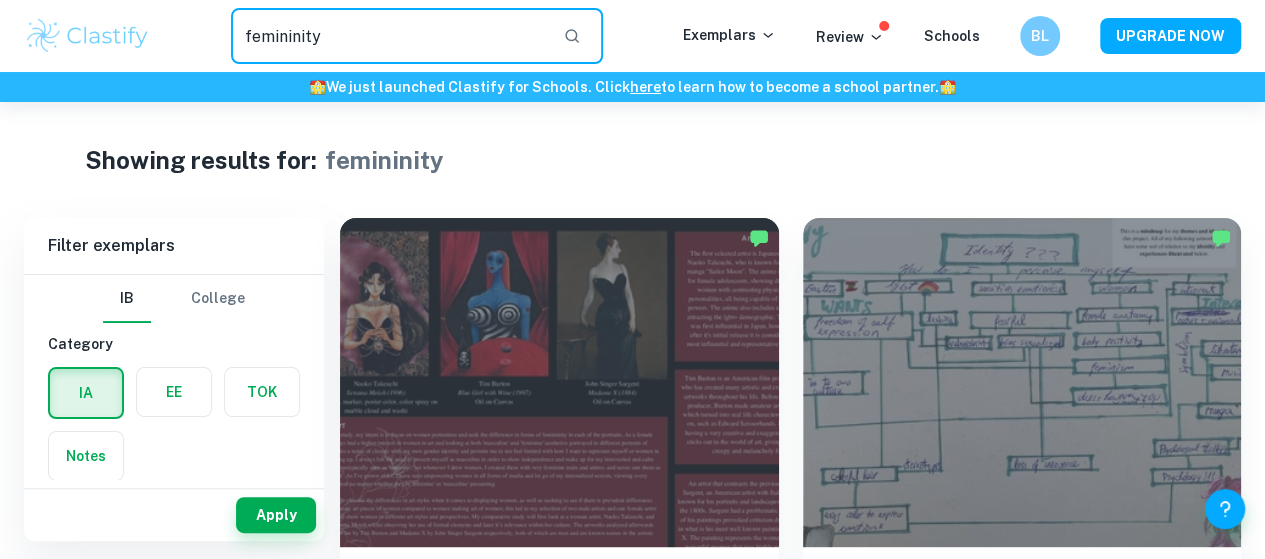 click on "femininity" at bounding box center (389, 36) 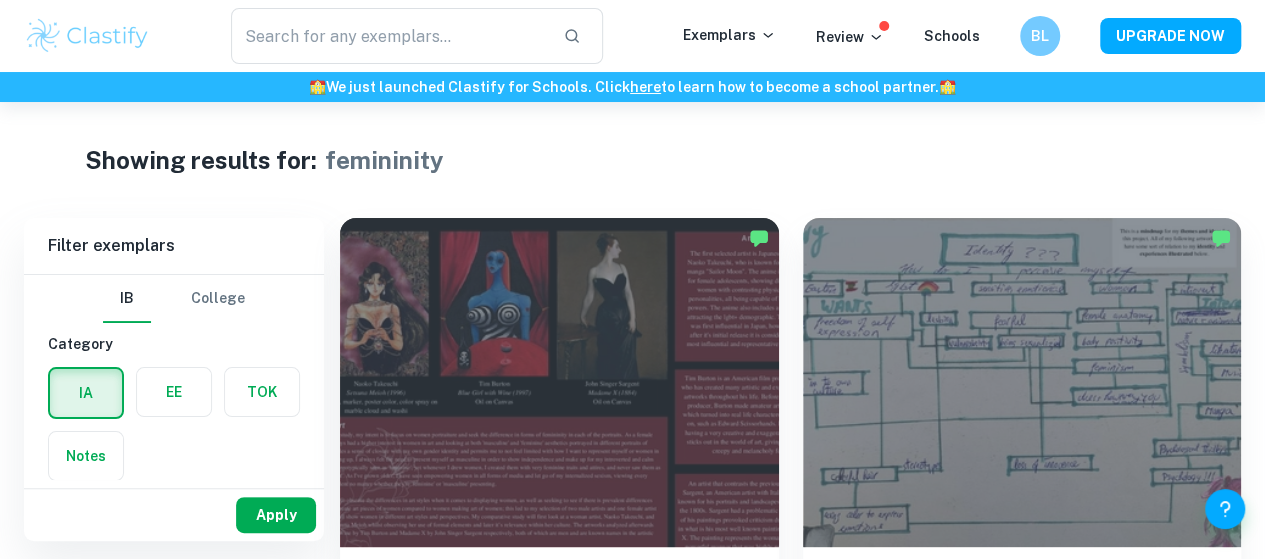click on "Apply" at bounding box center (276, 515) 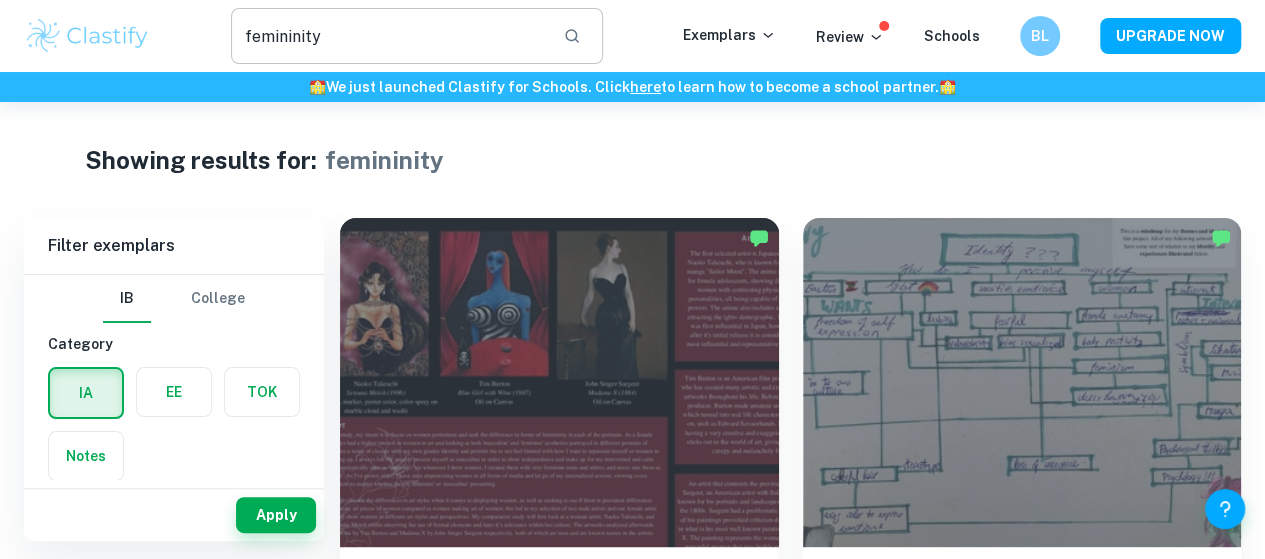 click on "femininity" at bounding box center (389, 36) 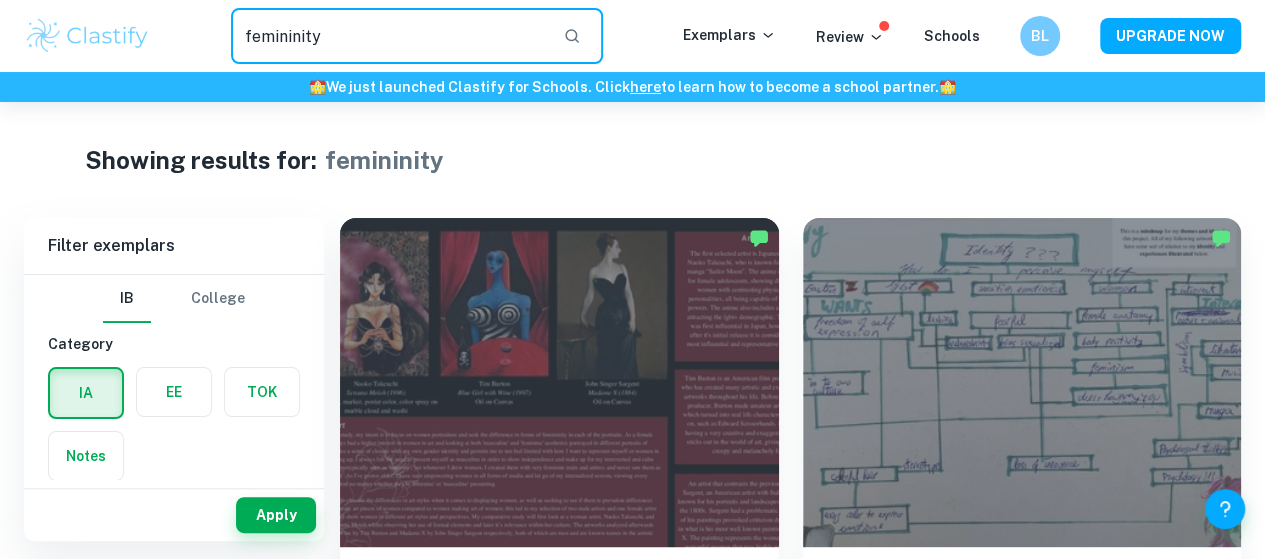 click on "femininity" at bounding box center (389, 36) 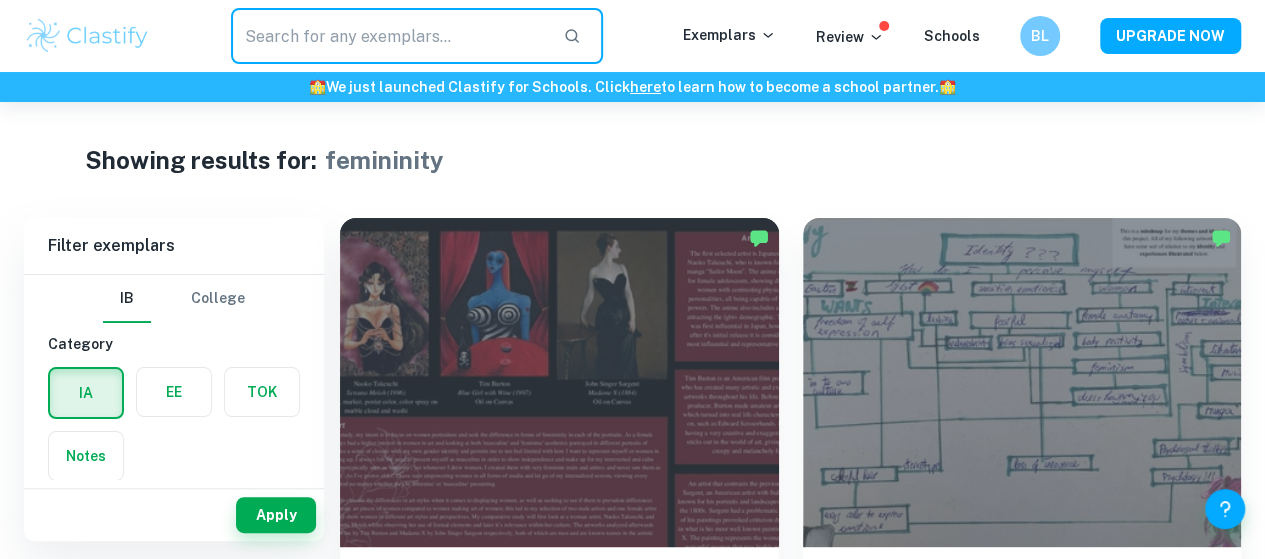 type 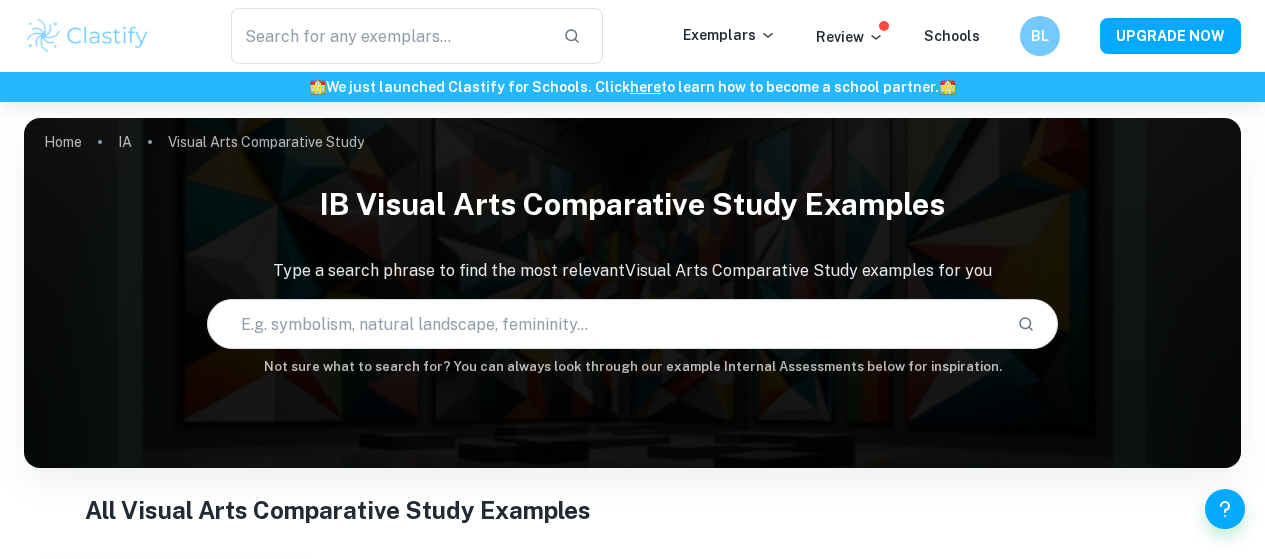 scroll, scrollTop: 0, scrollLeft: 0, axis: both 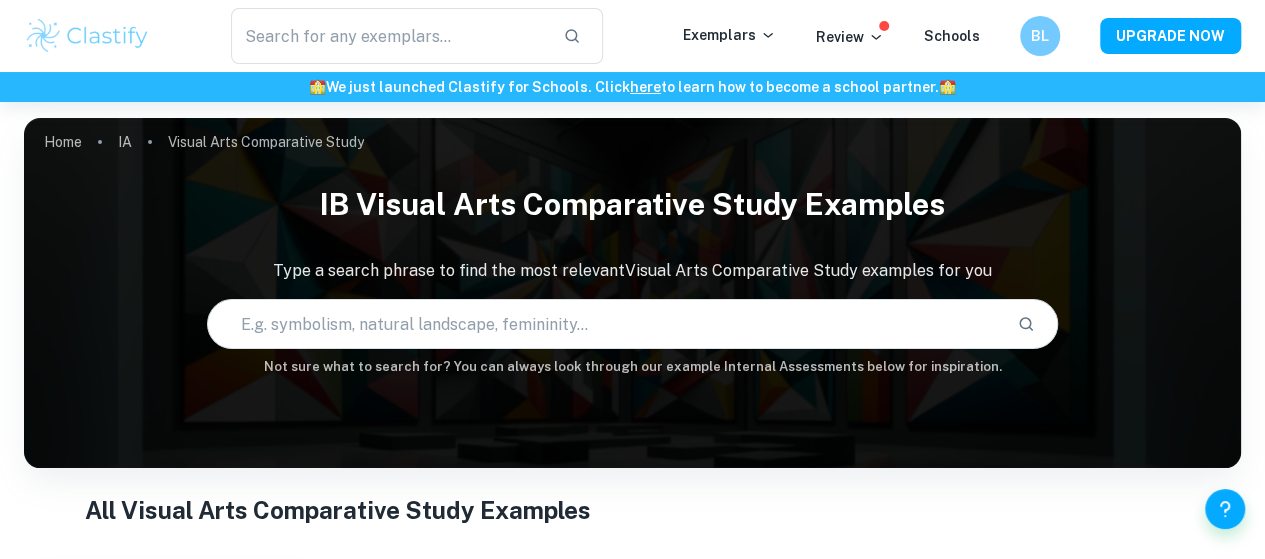 click on "IB Visual Arts Comparative Study examples Type a search phrase to find the most relevant  Visual Arts Comparative Study      examples for you ​ Not sure what to search for? You can always look through our example Internal Assessments below for inspiration." at bounding box center [632, 275] 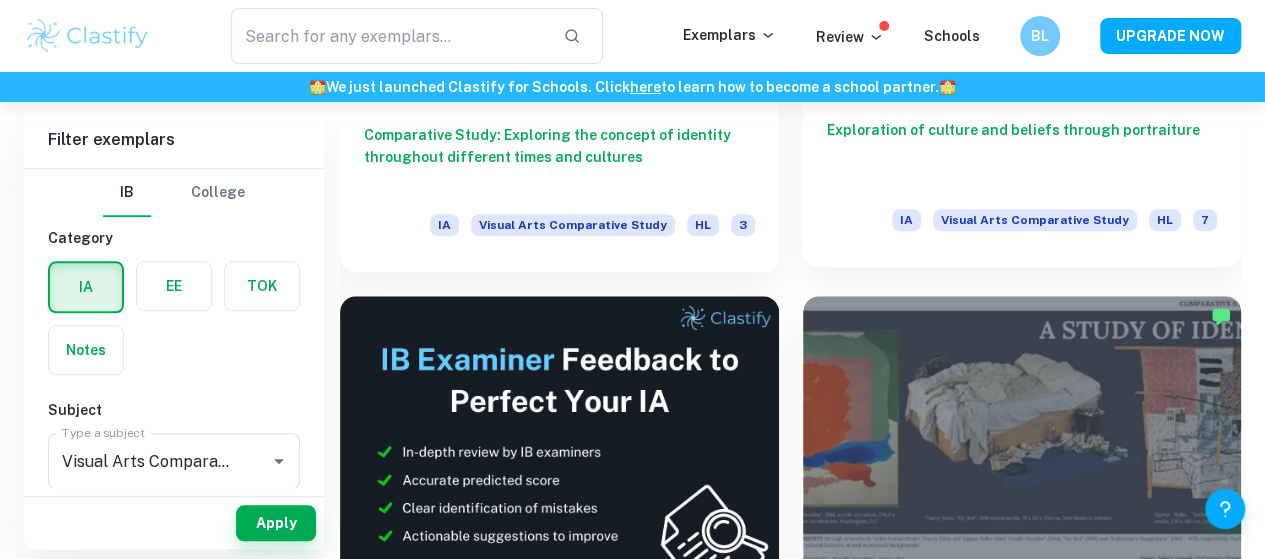 scroll, scrollTop: 812, scrollLeft: 0, axis: vertical 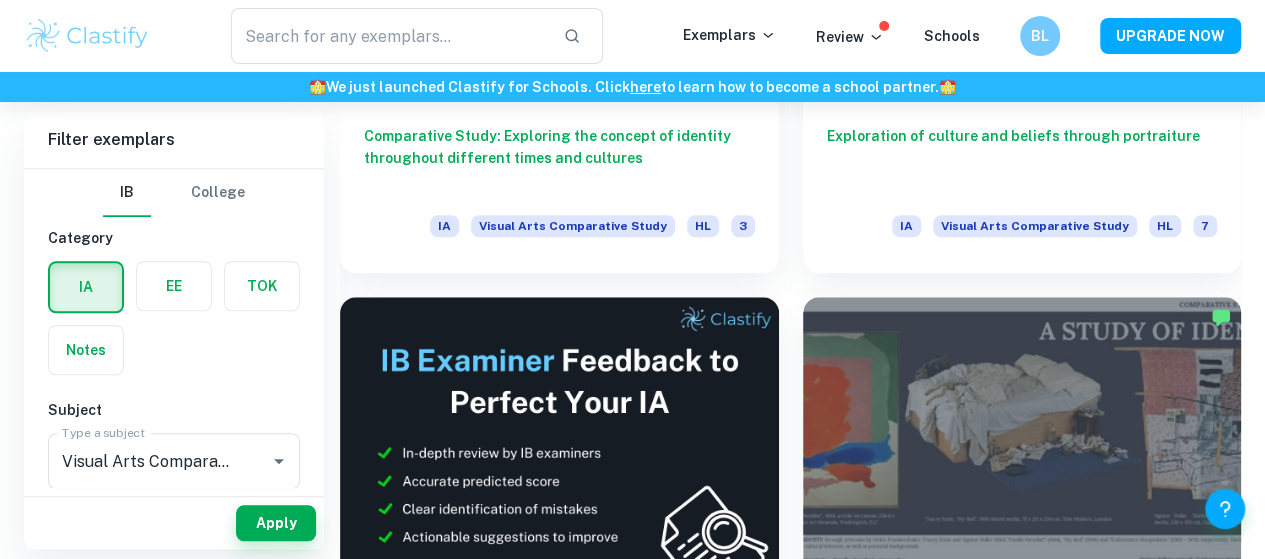 click at bounding box center (559, 989) 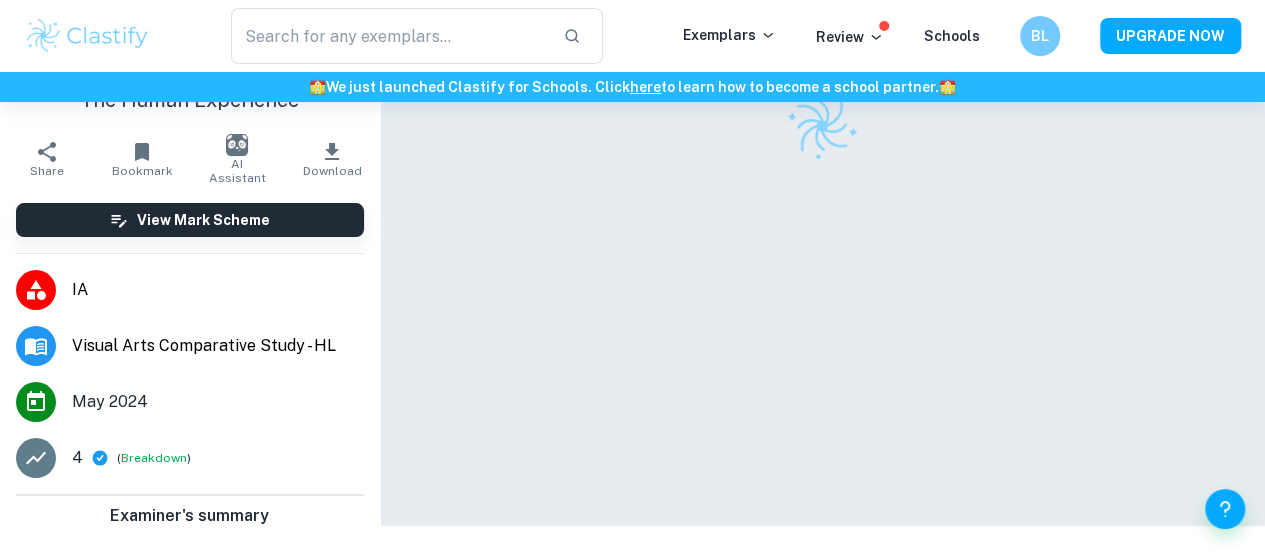 scroll, scrollTop: 102, scrollLeft: 0, axis: vertical 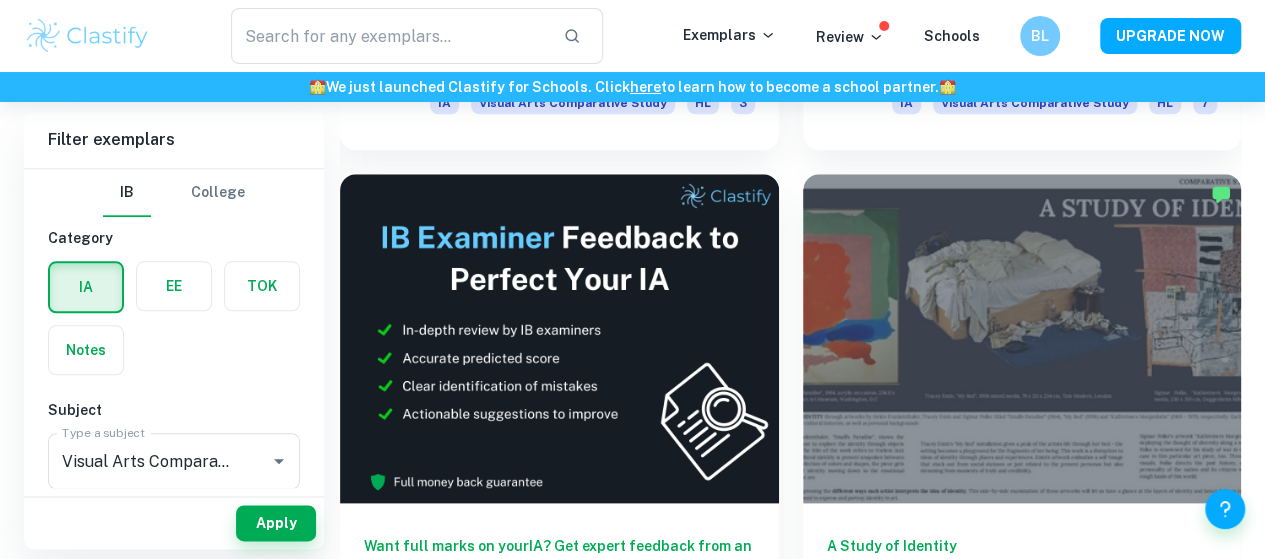 click at bounding box center [1022, 866] 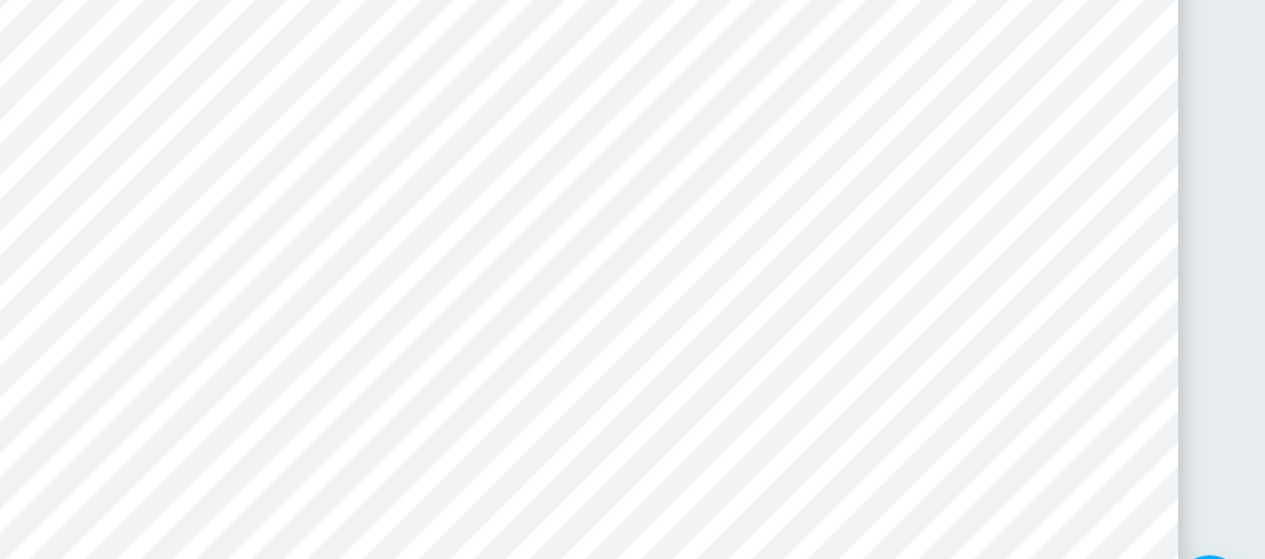 scroll, scrollTop: 3187, scrollLeft: 0, axis: vertical 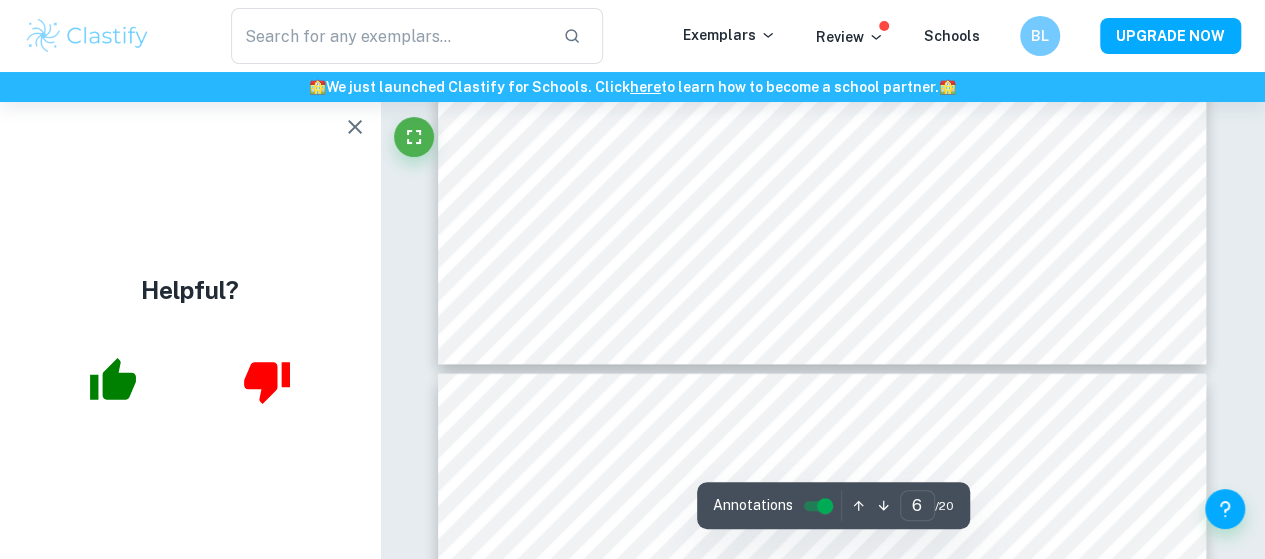 type on "7" 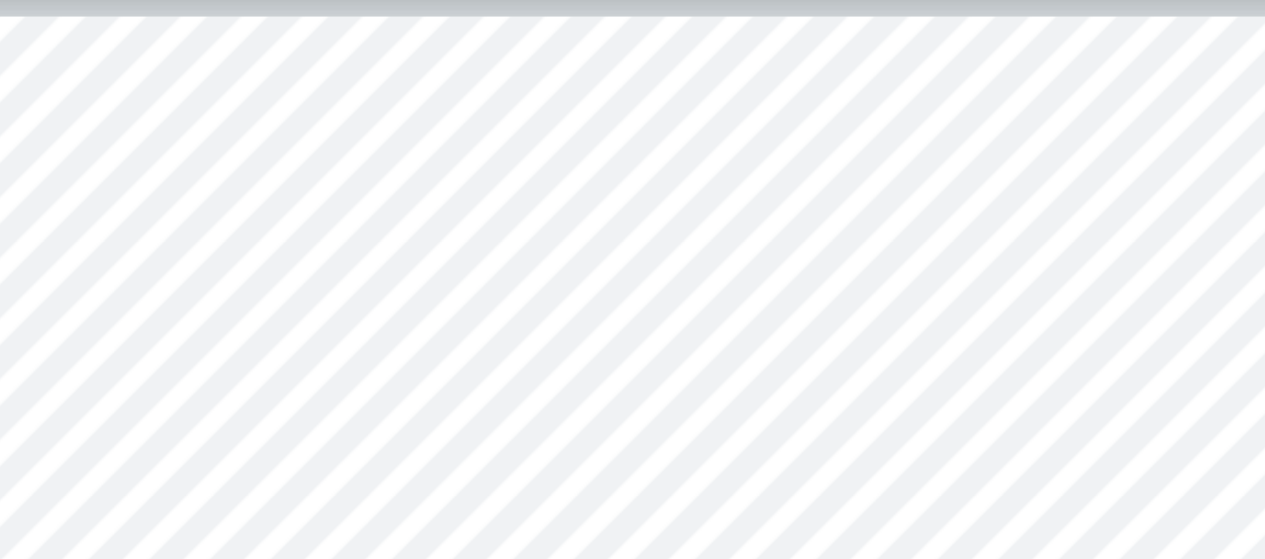scroll, scrollTop: 3551, scrollLeft: 0, axis: vertical 